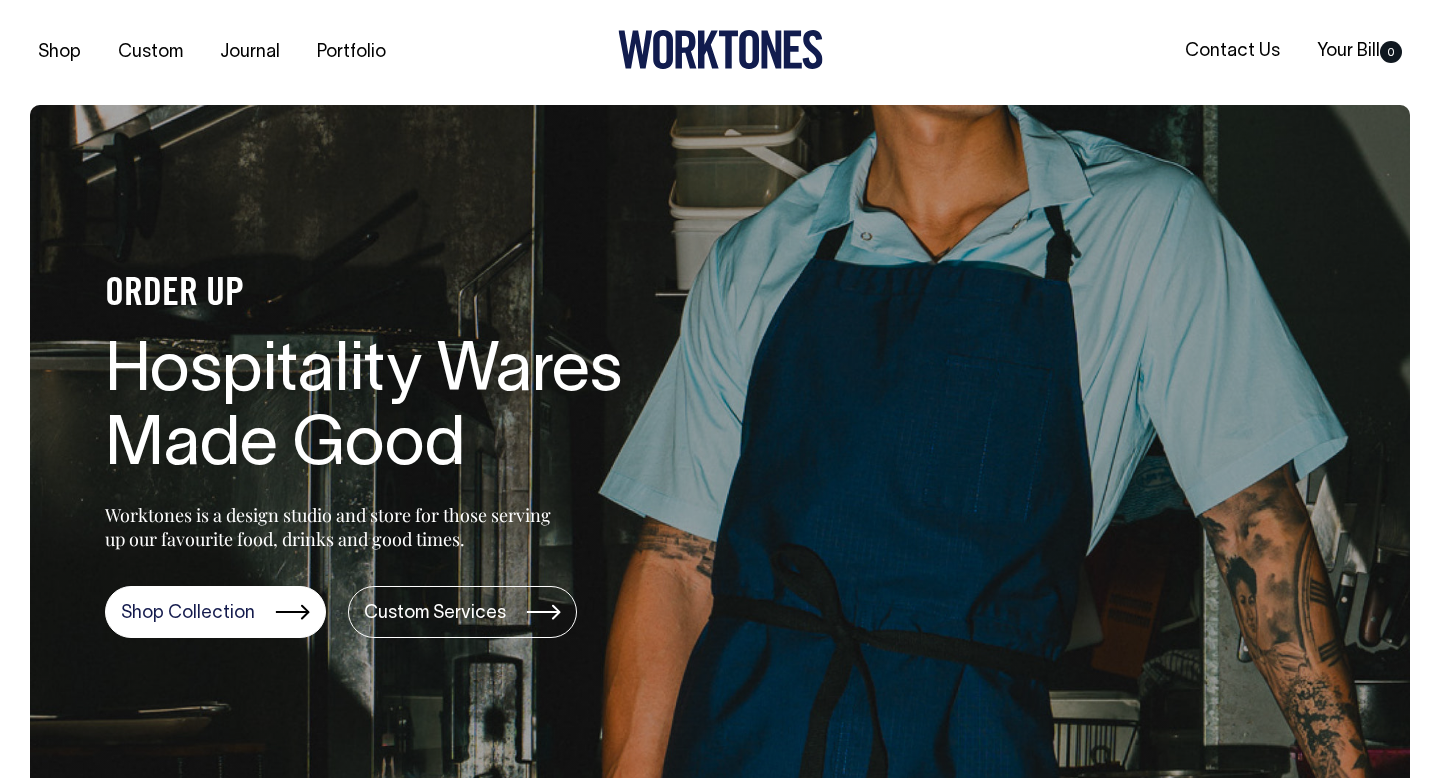scroll, scrollTop: 0, scrollLeft: 0, axis: both 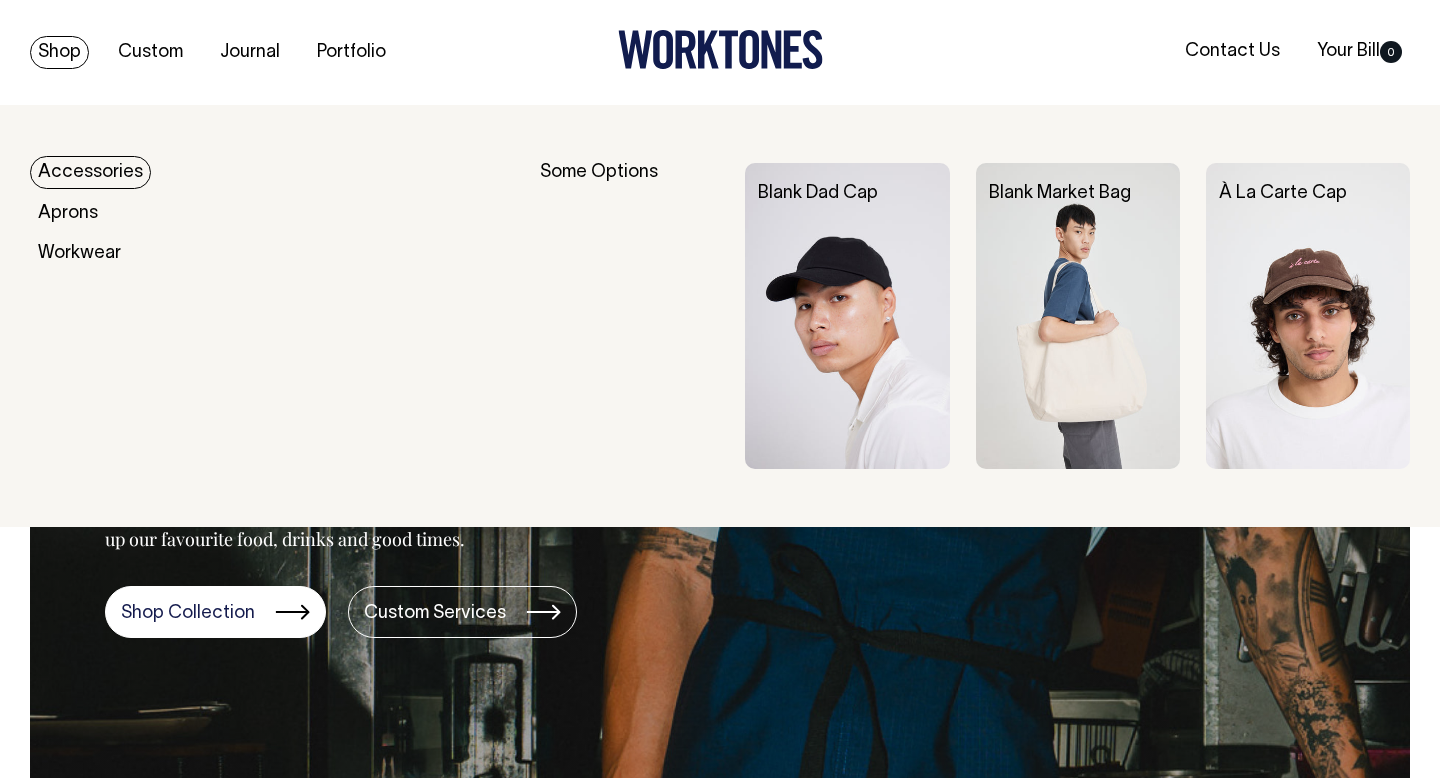 click on "Accessories" at bounding box center (90, 172) 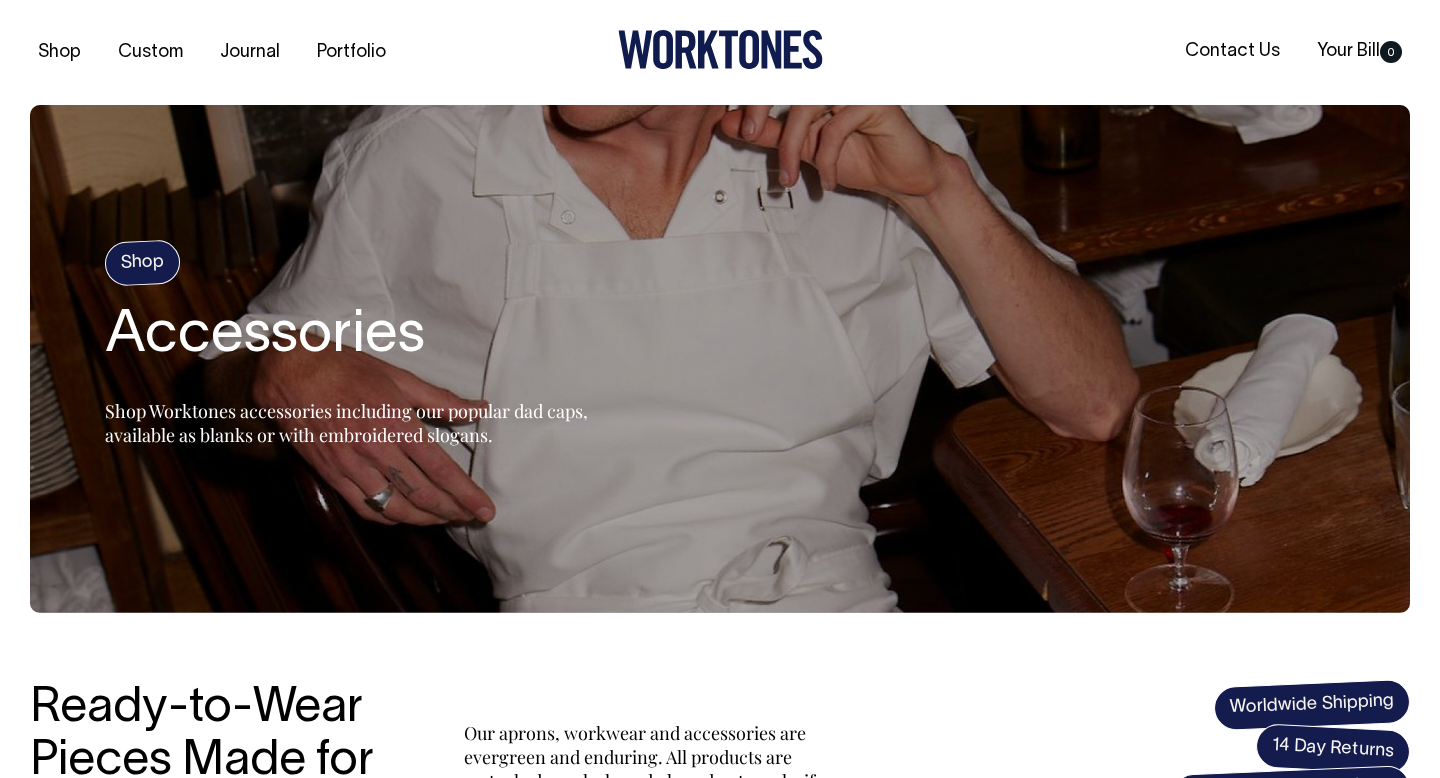 scroll, scrollTop: 0, scrollLeft: 0, axis: both 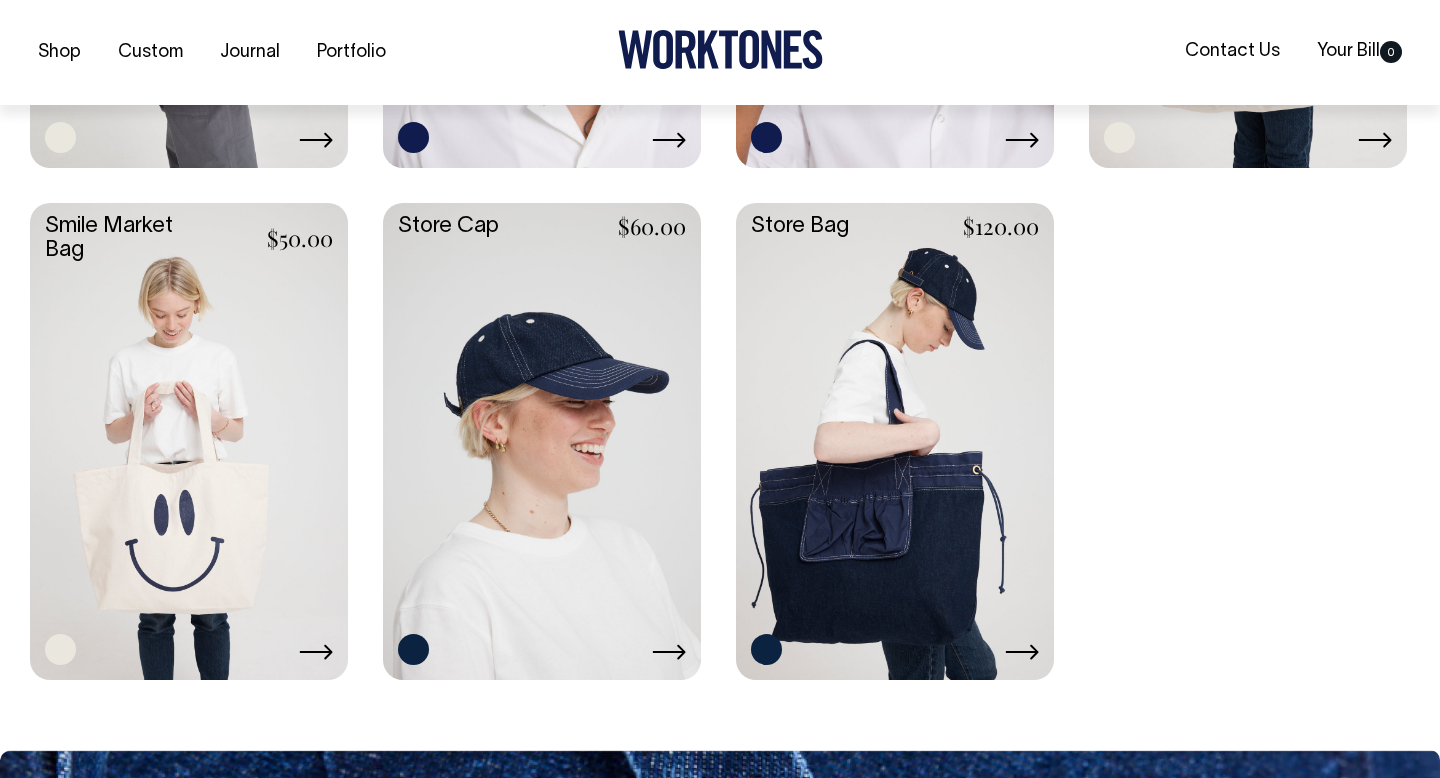 click at bounding box center [542, 439] 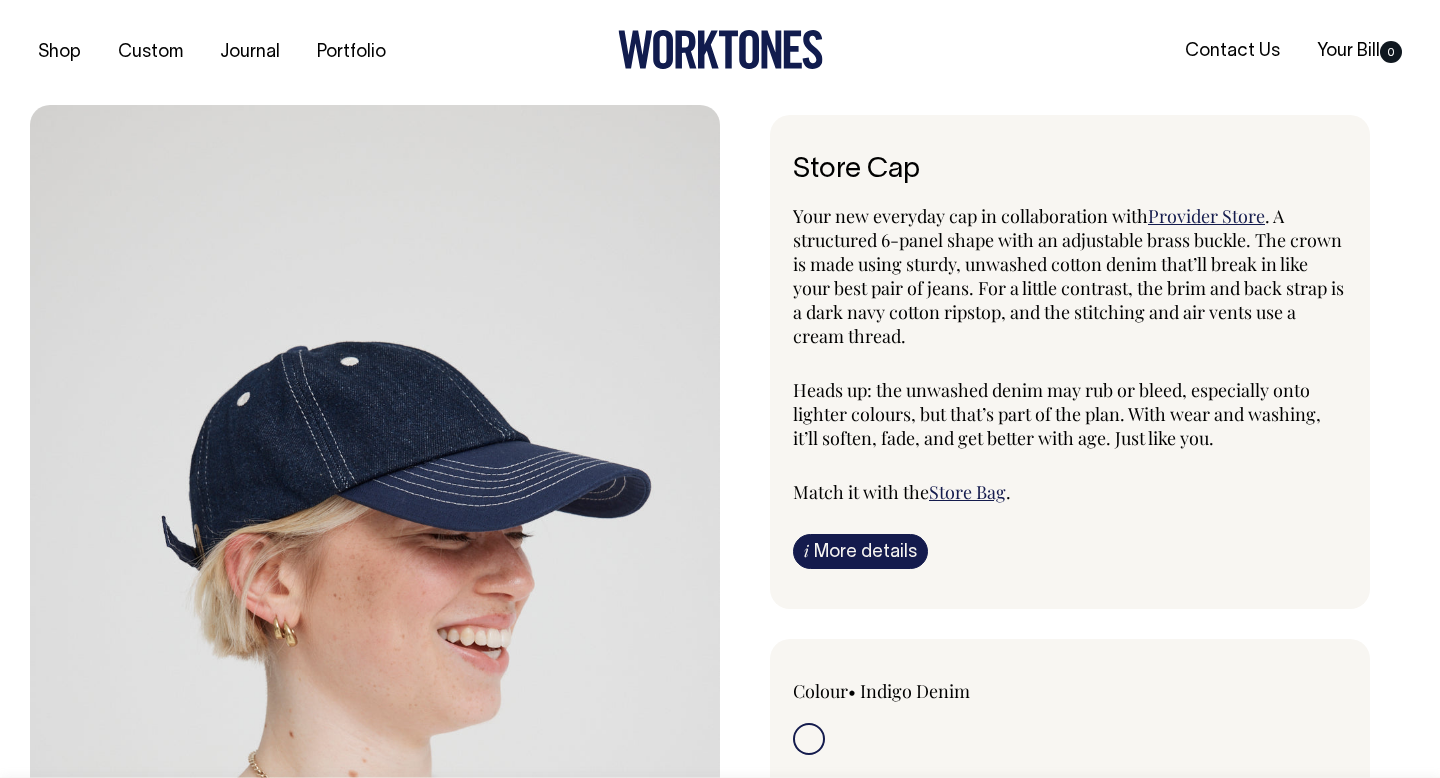 scroll, scrollTop: 0, scrollLeft: 0, axis: both 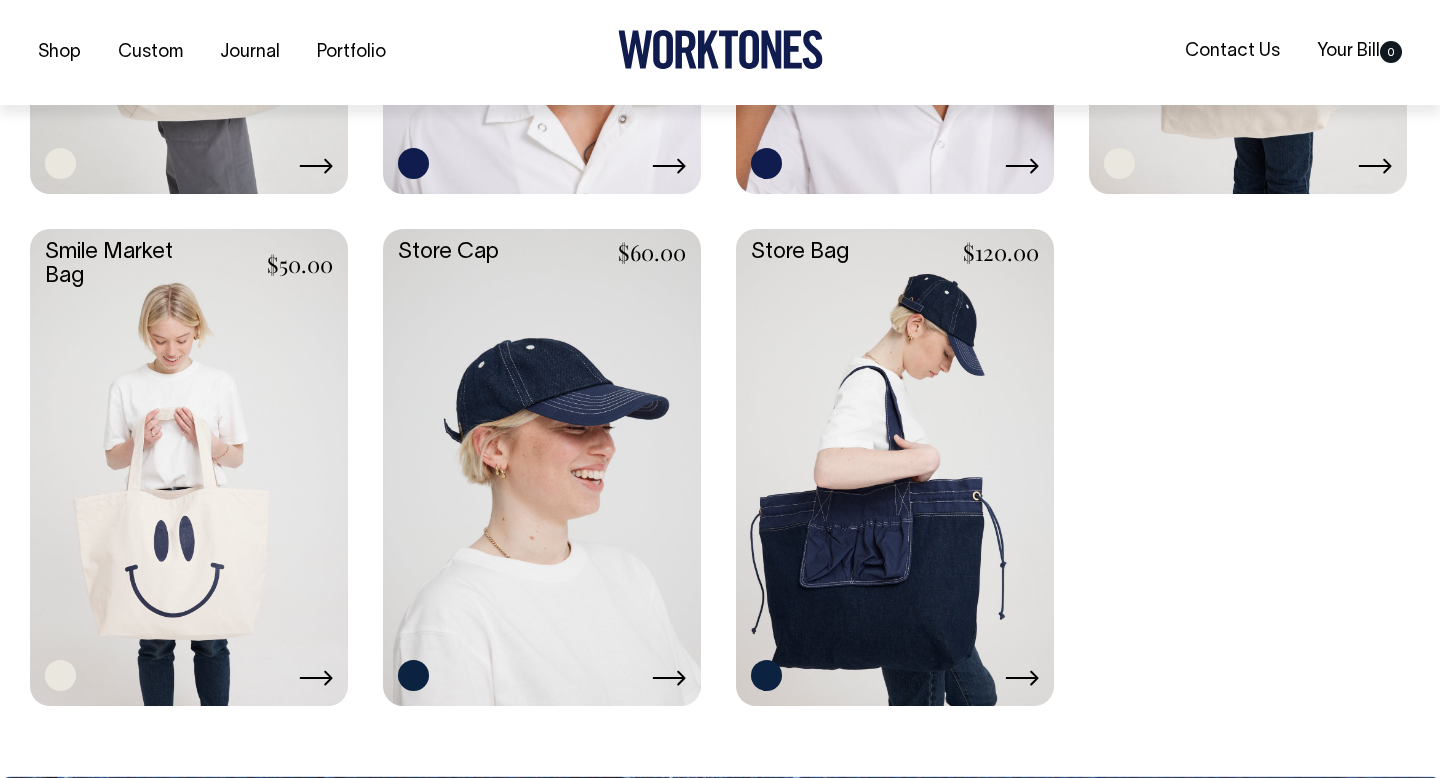 click at bounding box center [895, 465] 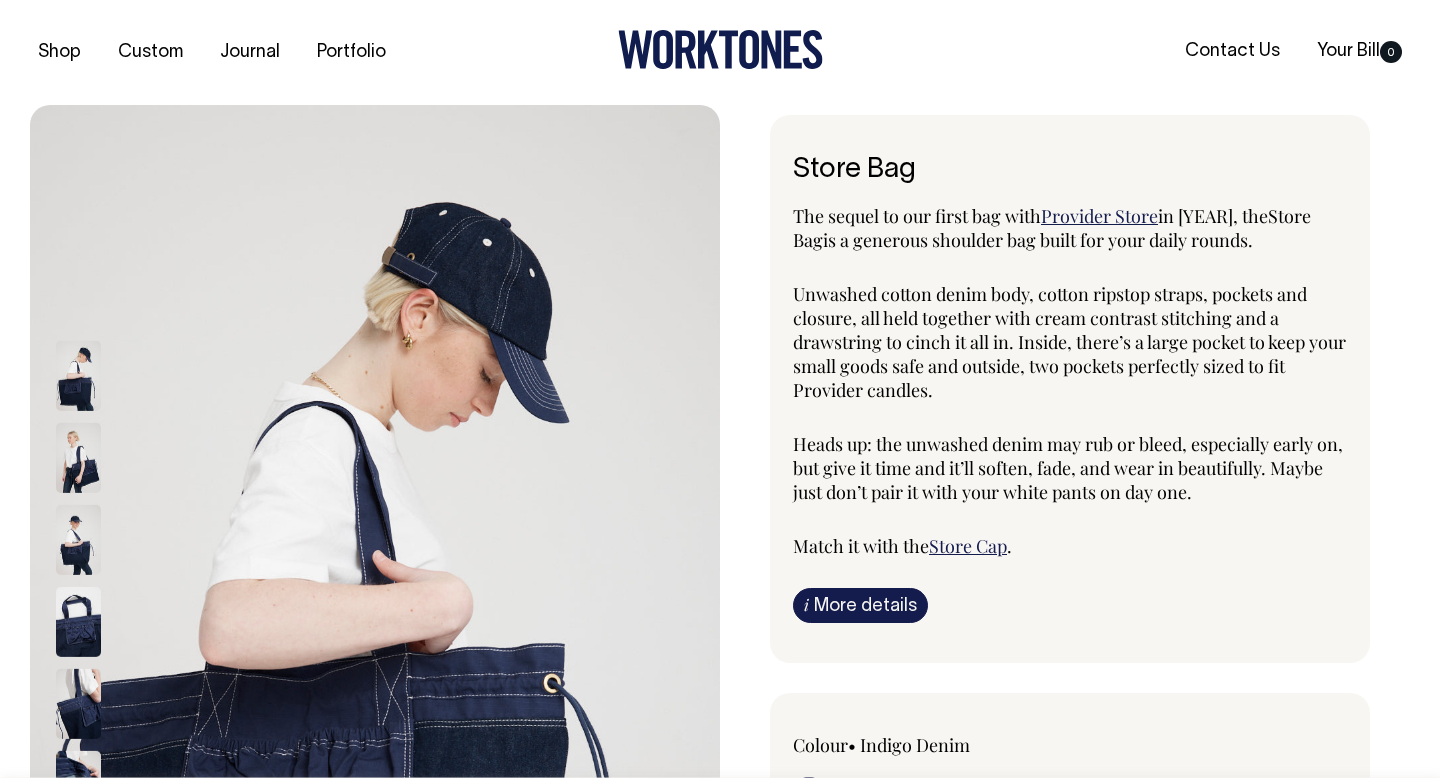scroll, scrollTop: 0, scrollLeft: 0, axis: both 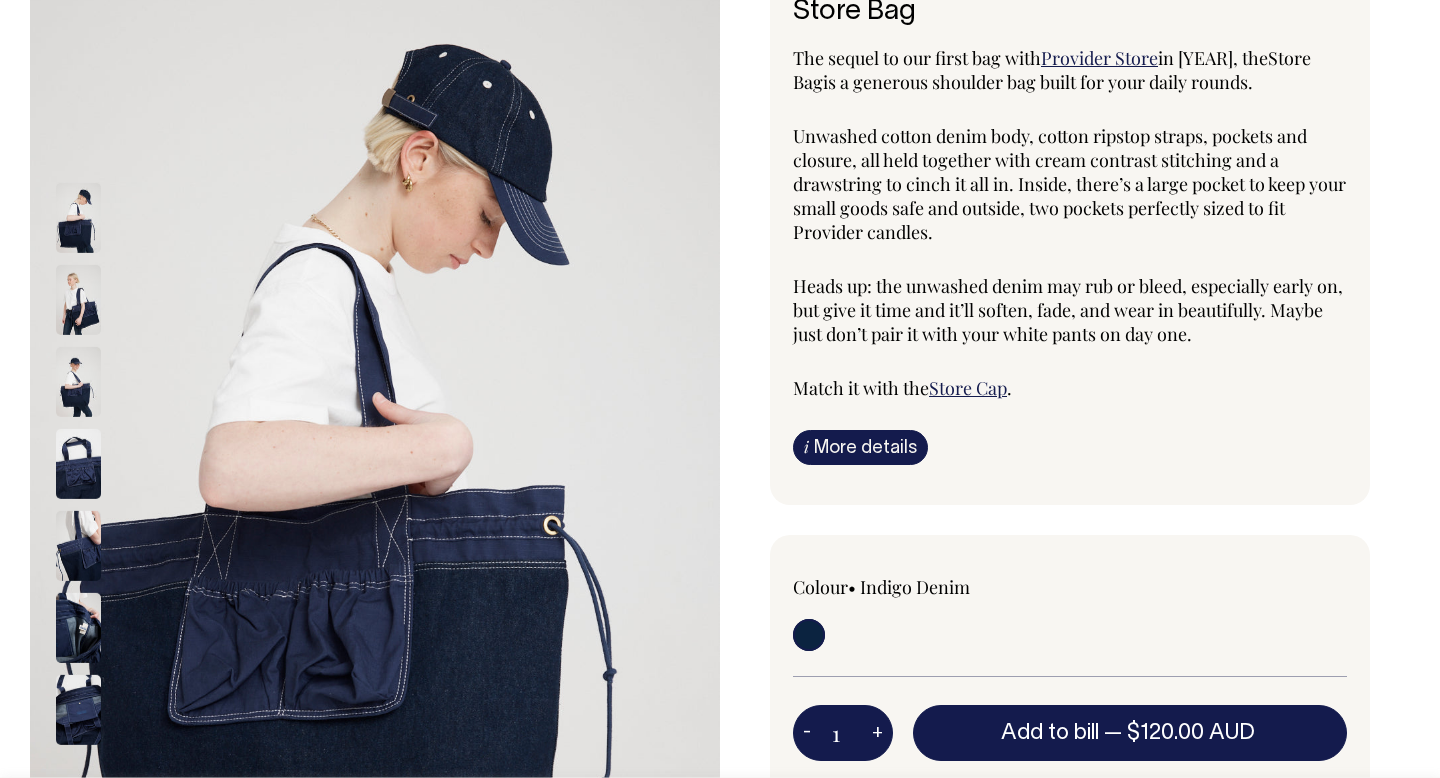click at bounding box center (78, 300) 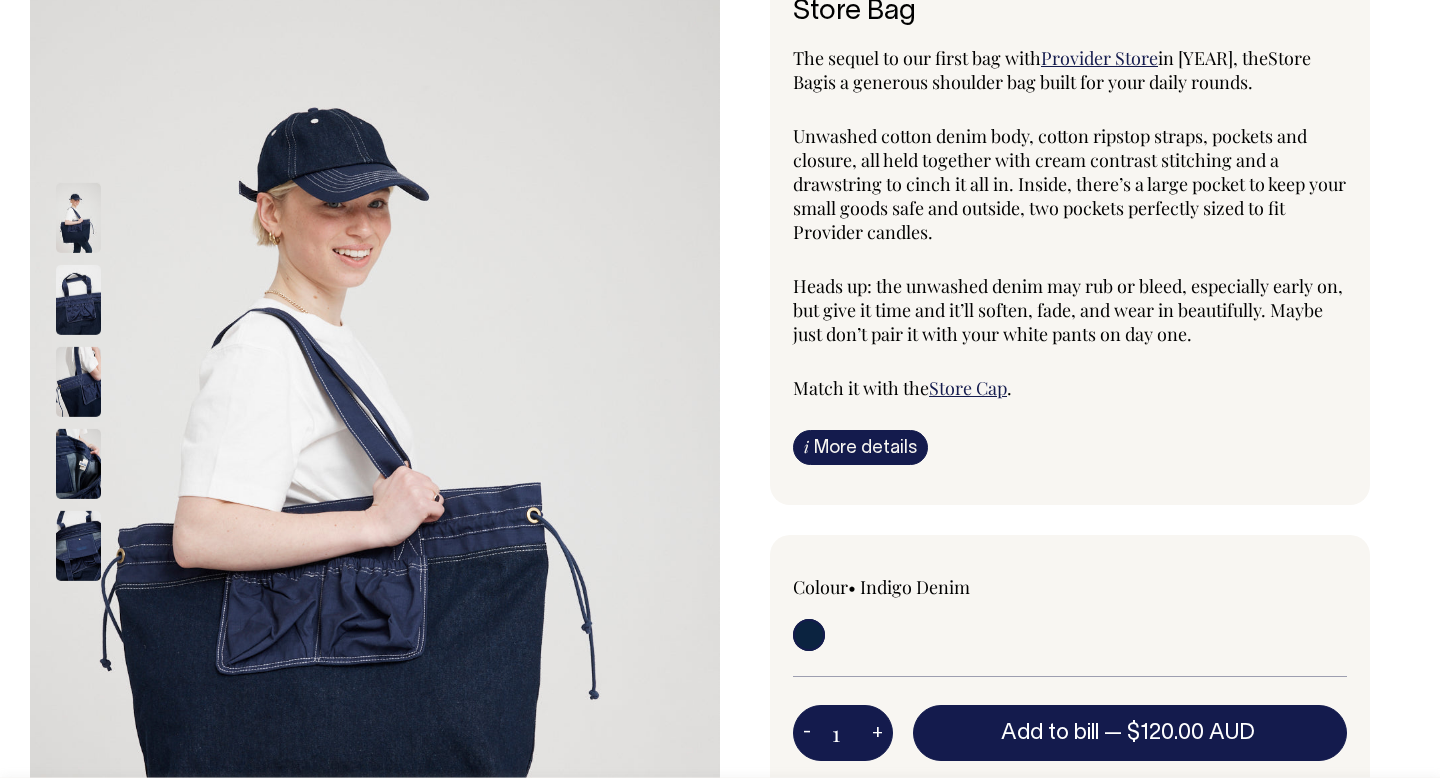click at bounding box center (78, 300) 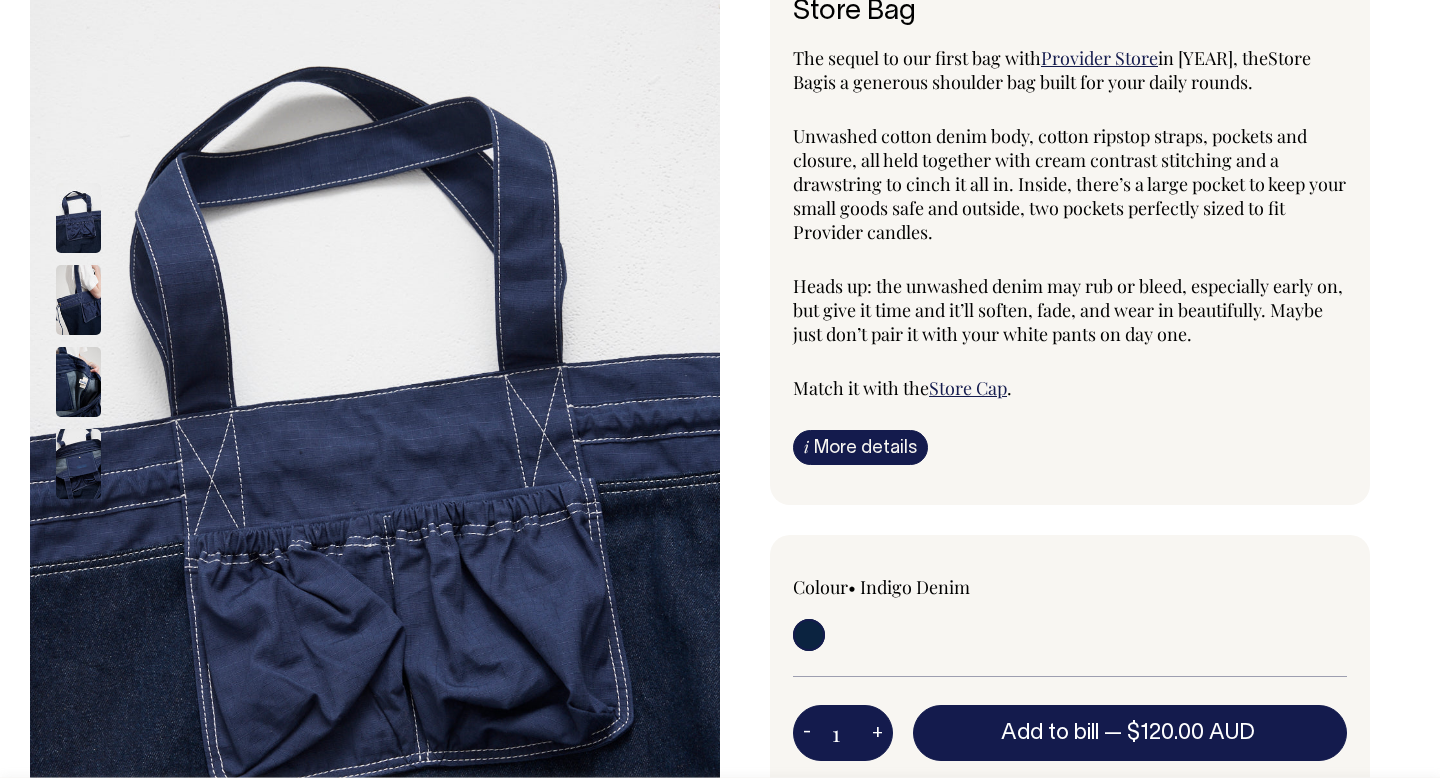 click at bounding box center [78, 300] 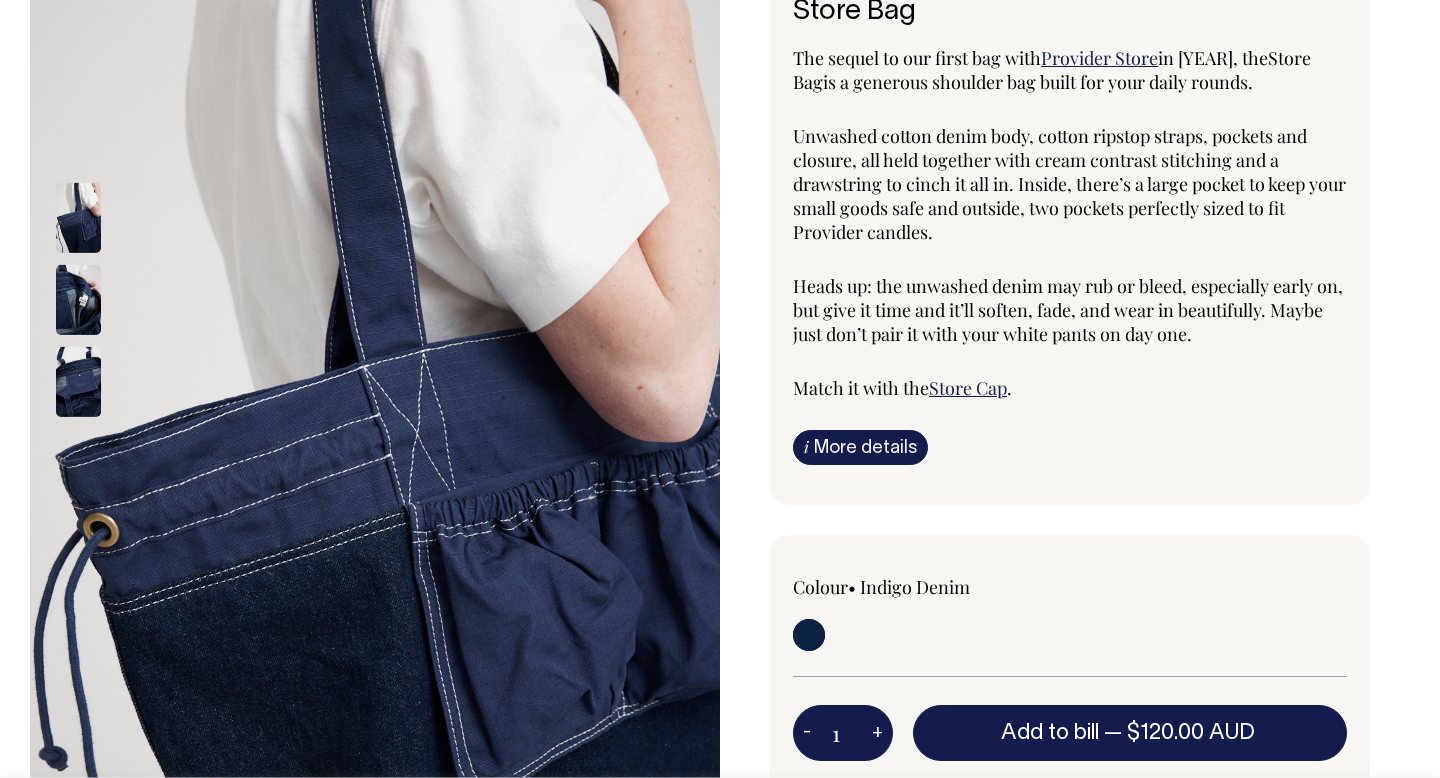 click at bounding box center (78, 300) 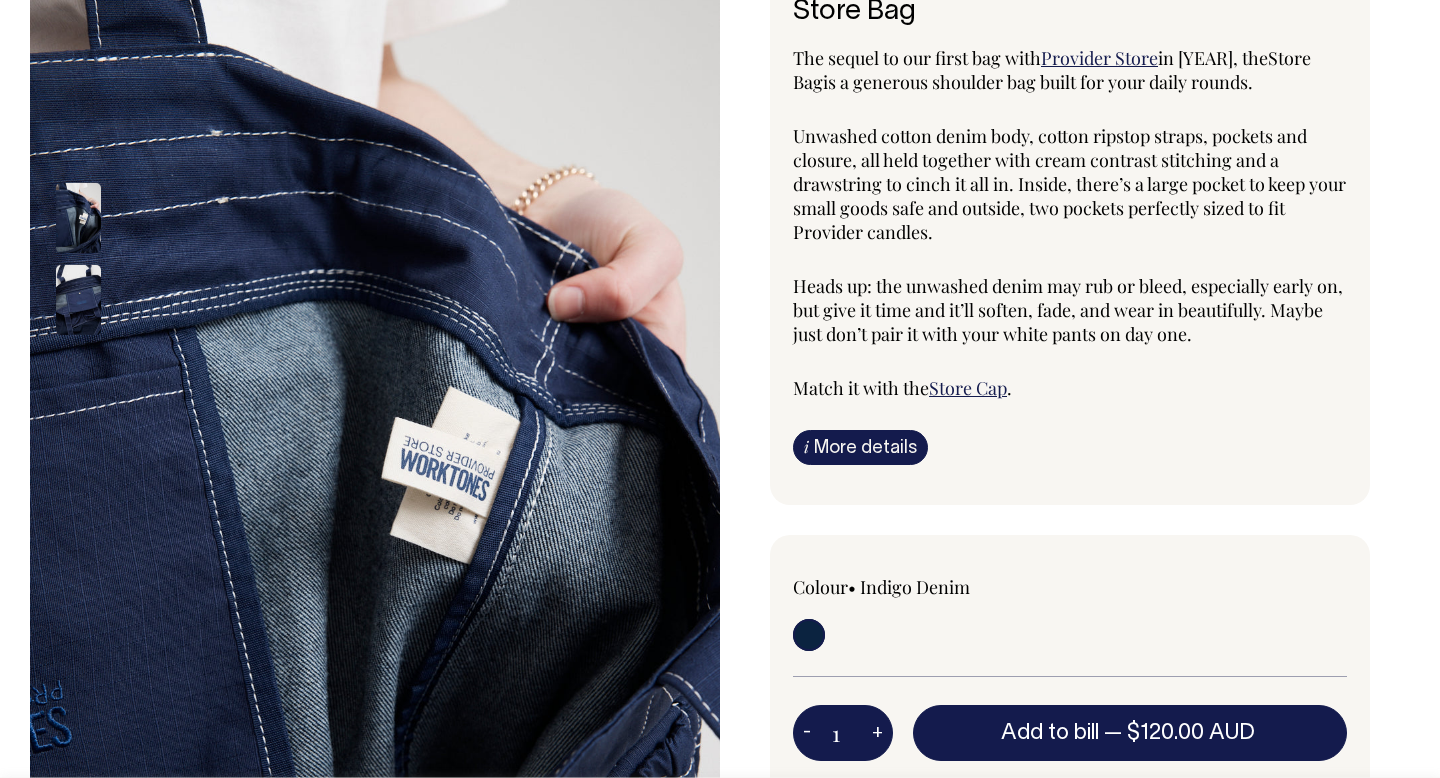 click at bounding box center (78, 300) 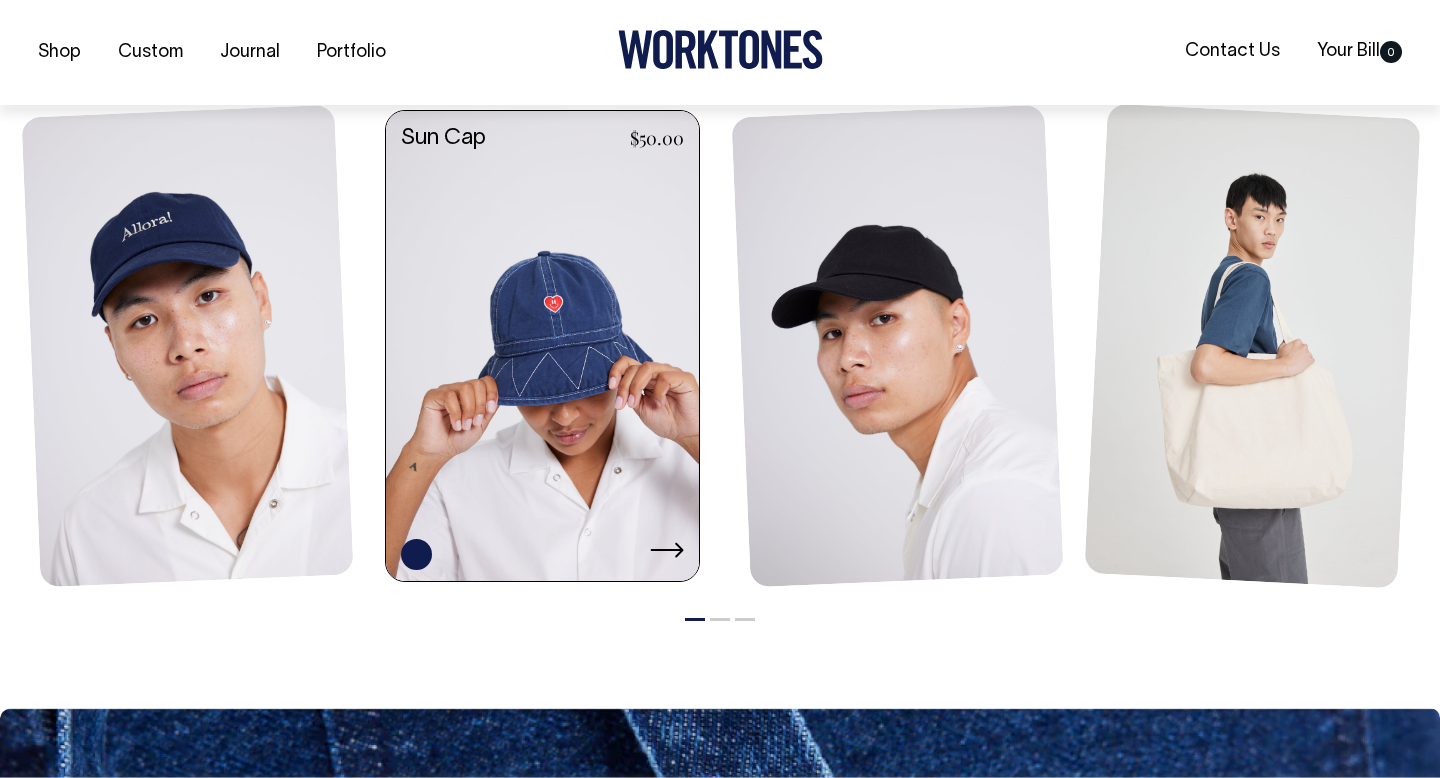 scroll, scrollTop: 1476, scrollLeft: 0, axis: vertical 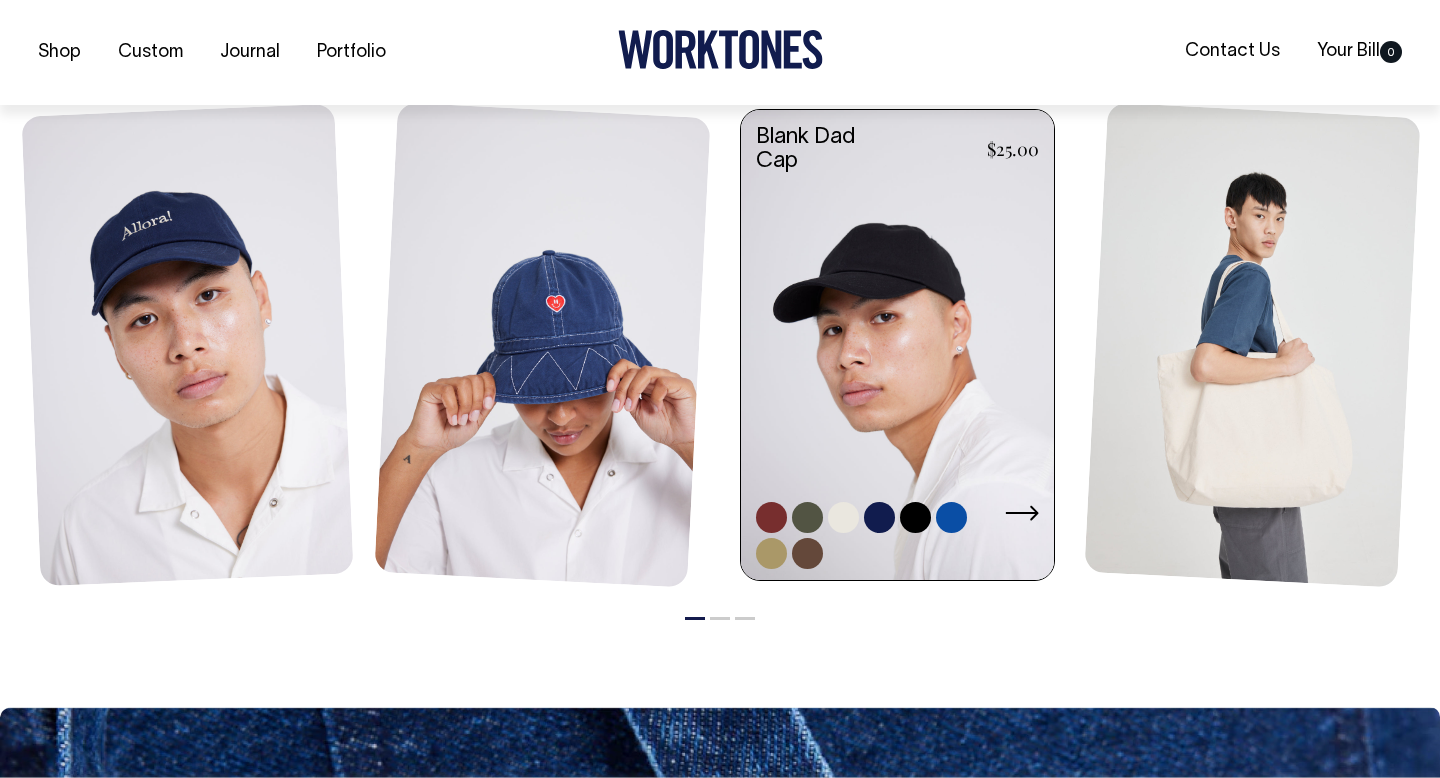 click at bounding box center [897, 347] 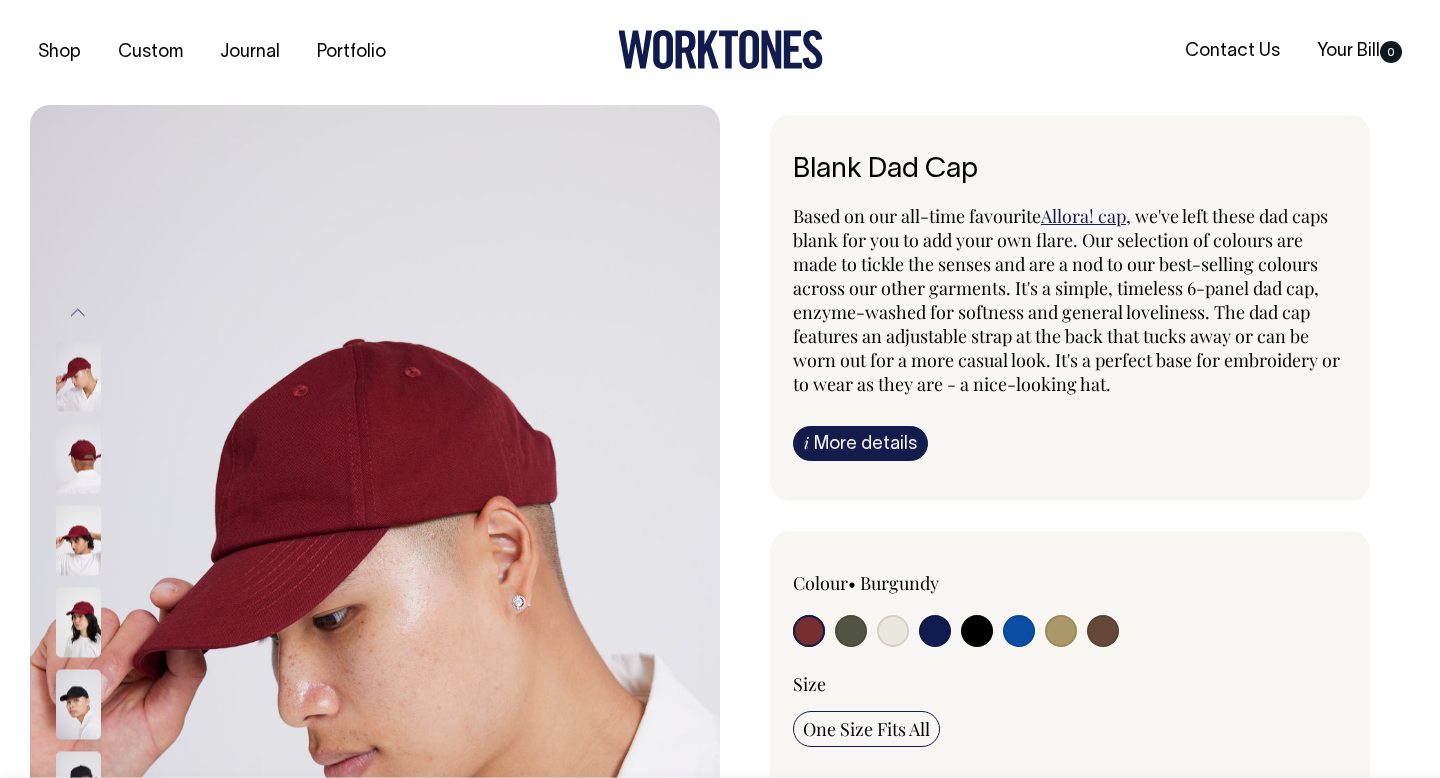 scroll, scrollTop: 0, scrollLeft: 0, axis: both 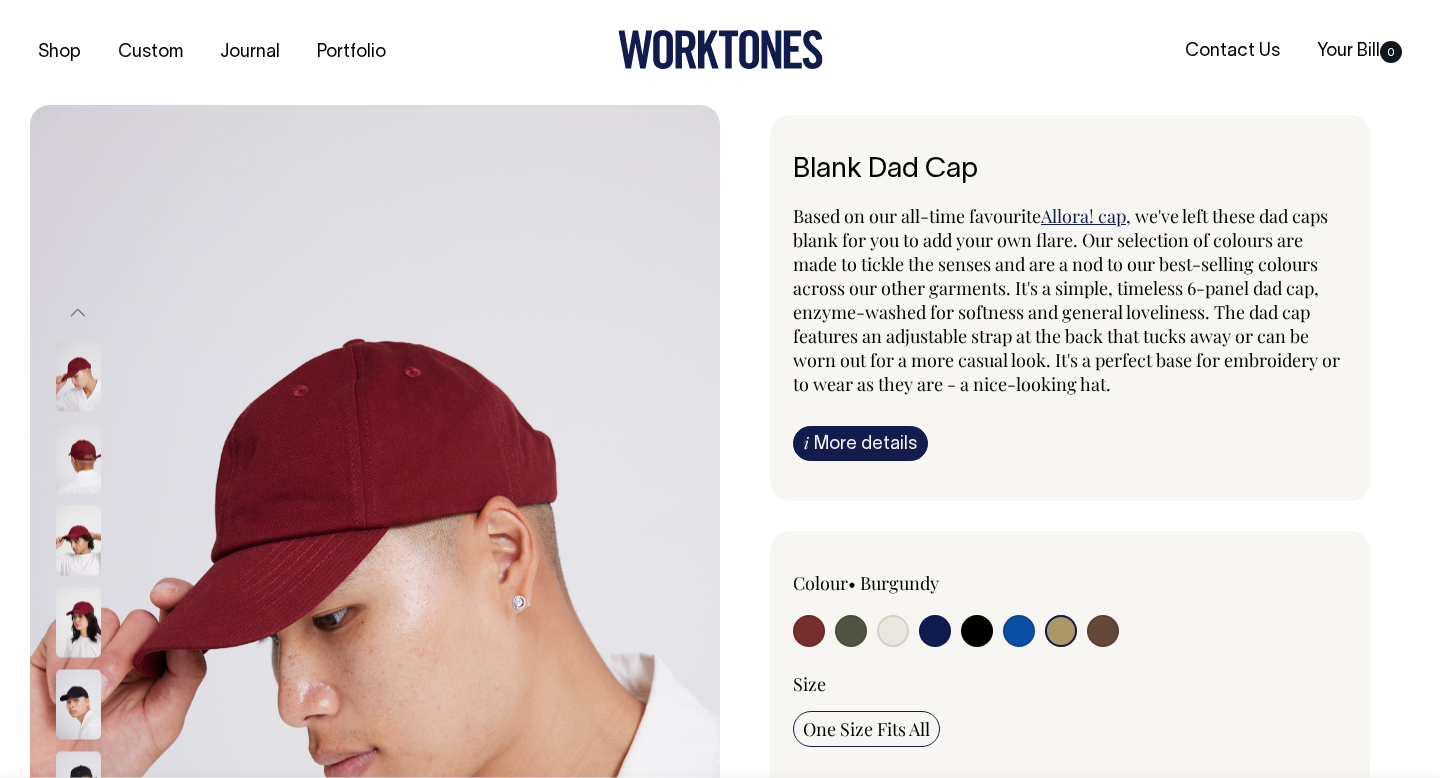 radio on "true" 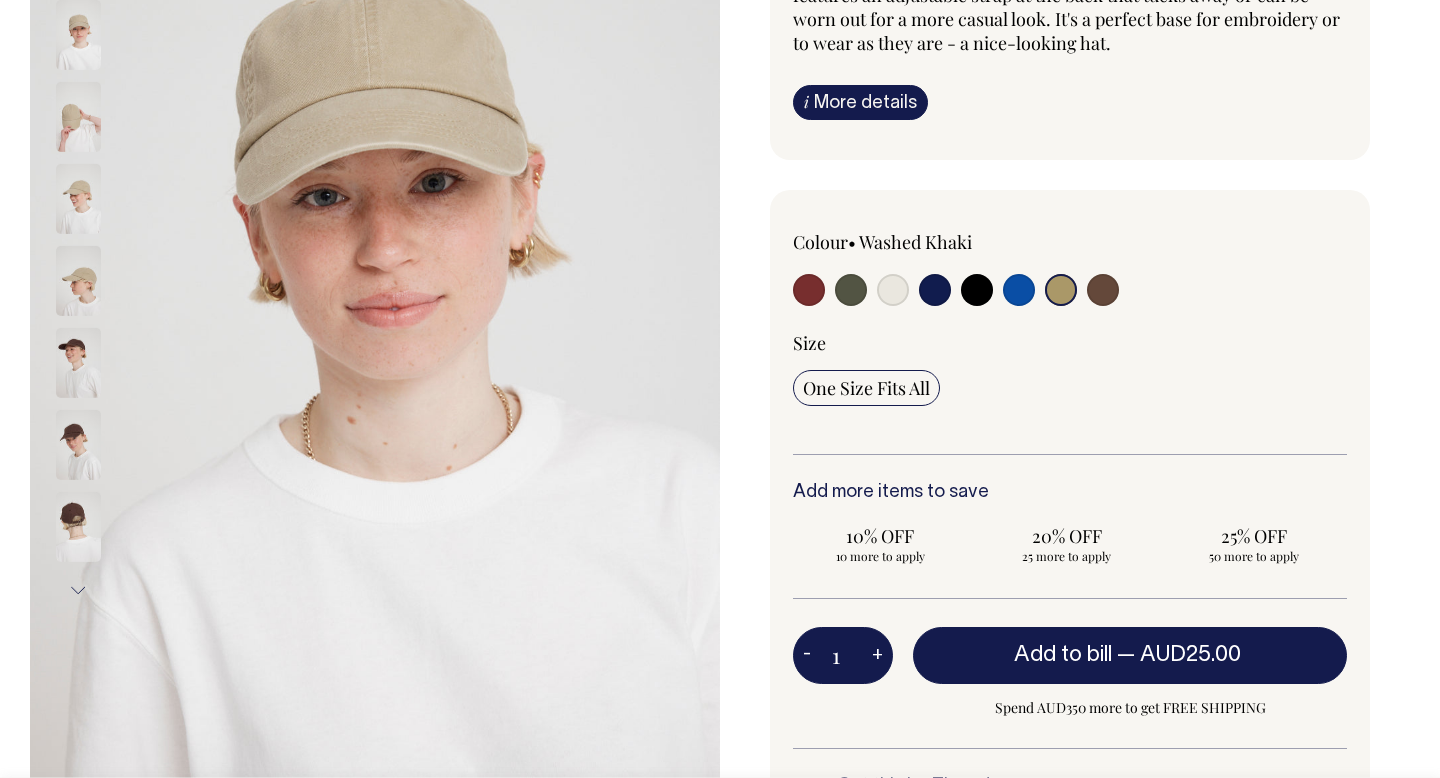 scroll, scrollTop: 342, scrollLeft: 0, axis: vertical 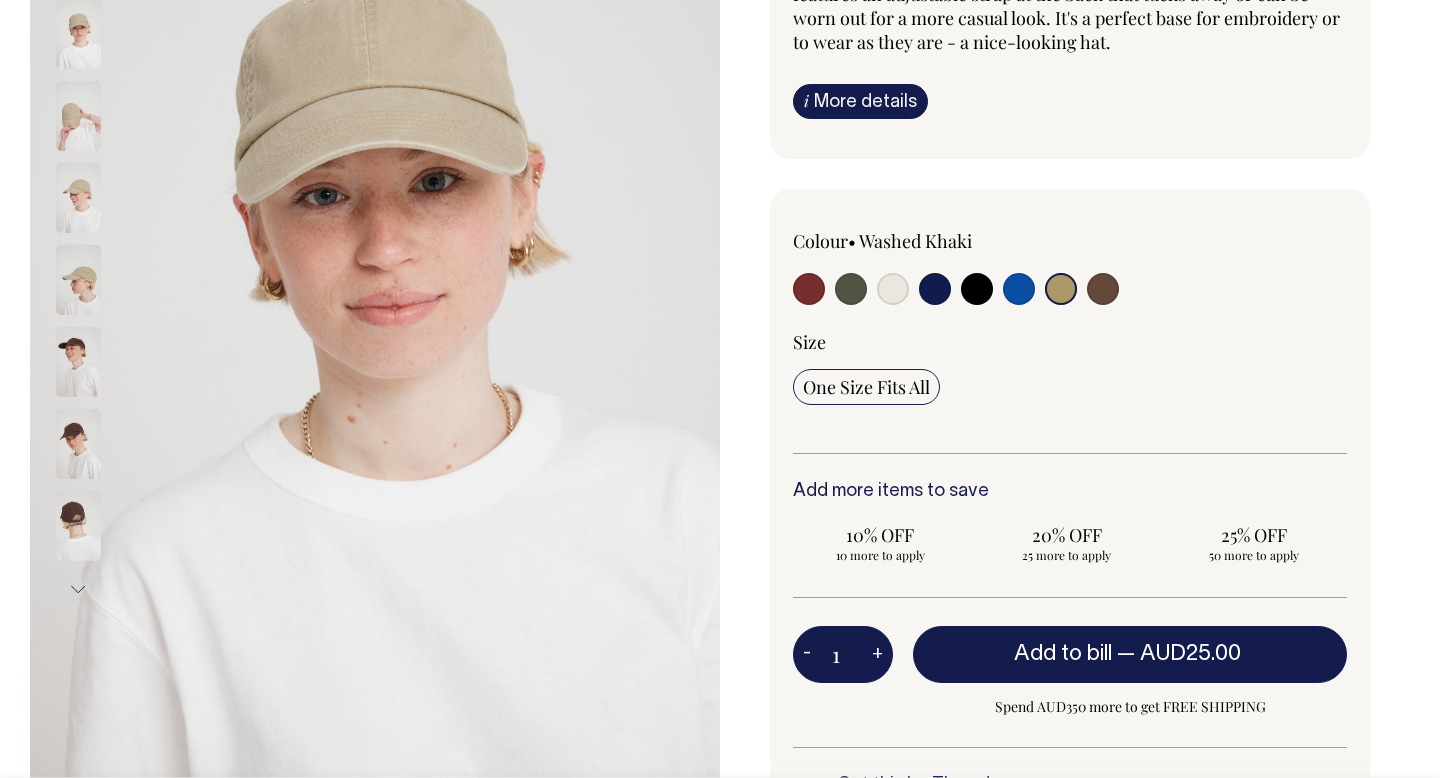 click on "One Size Fits All" at bounding box center [866, 387] 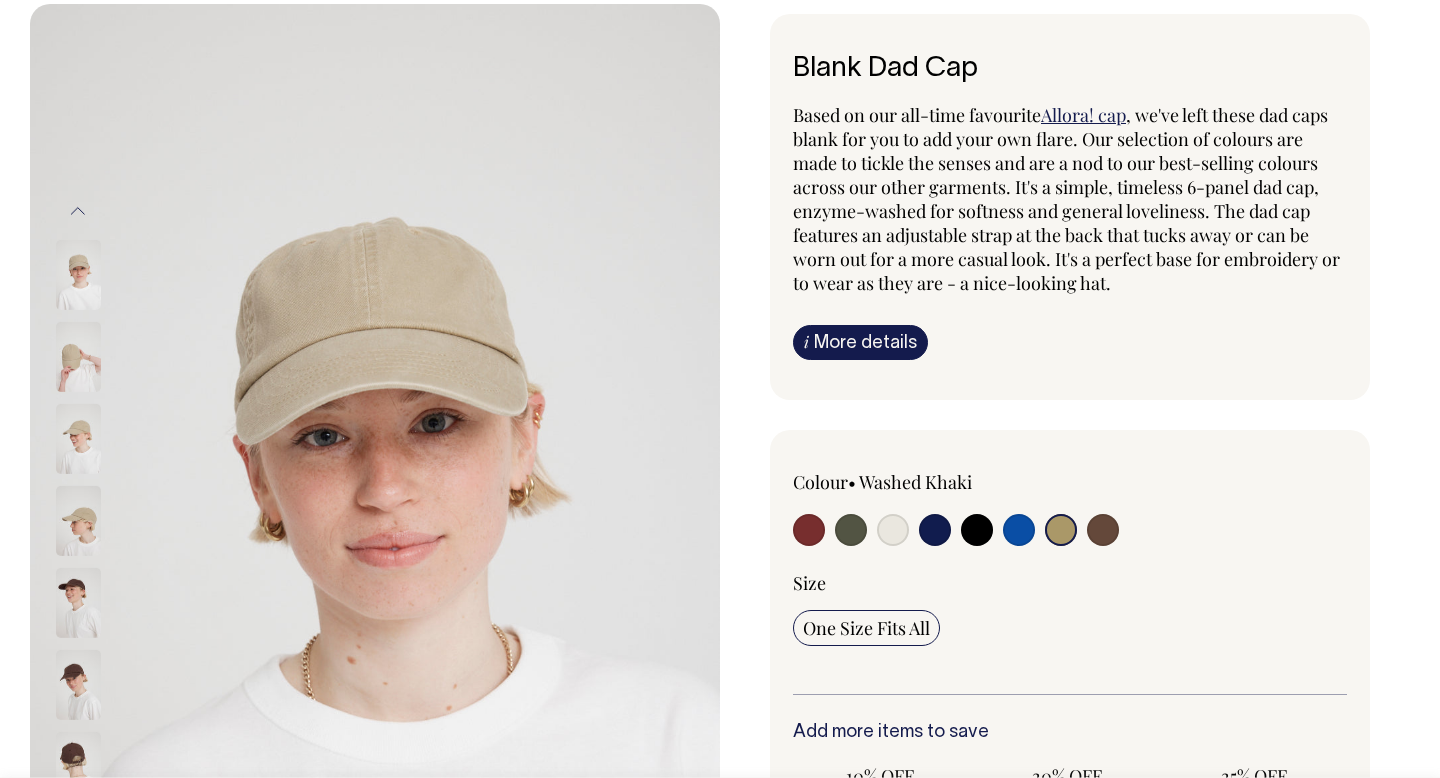 scroll, scrollTop: 101, scrollLeft: 0, axis: vertical 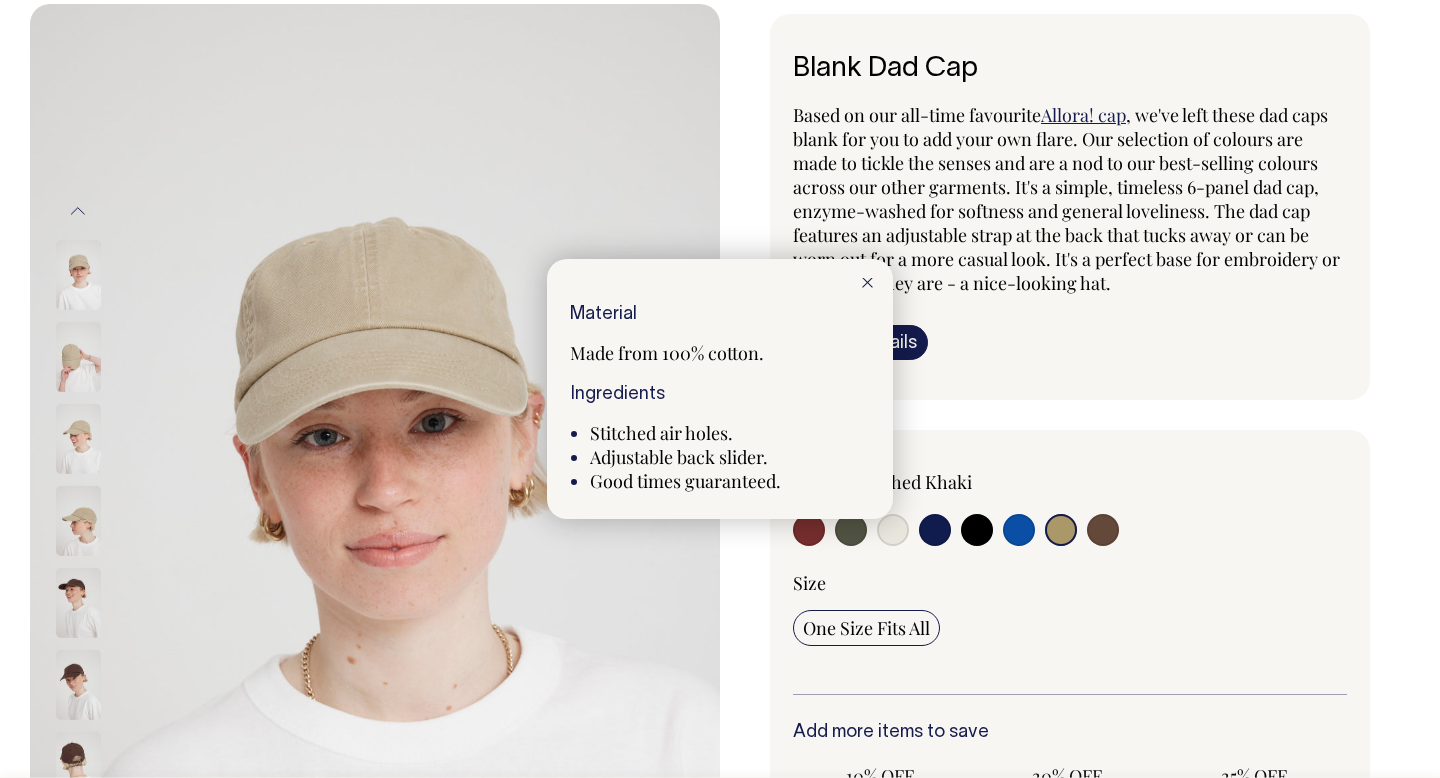 click 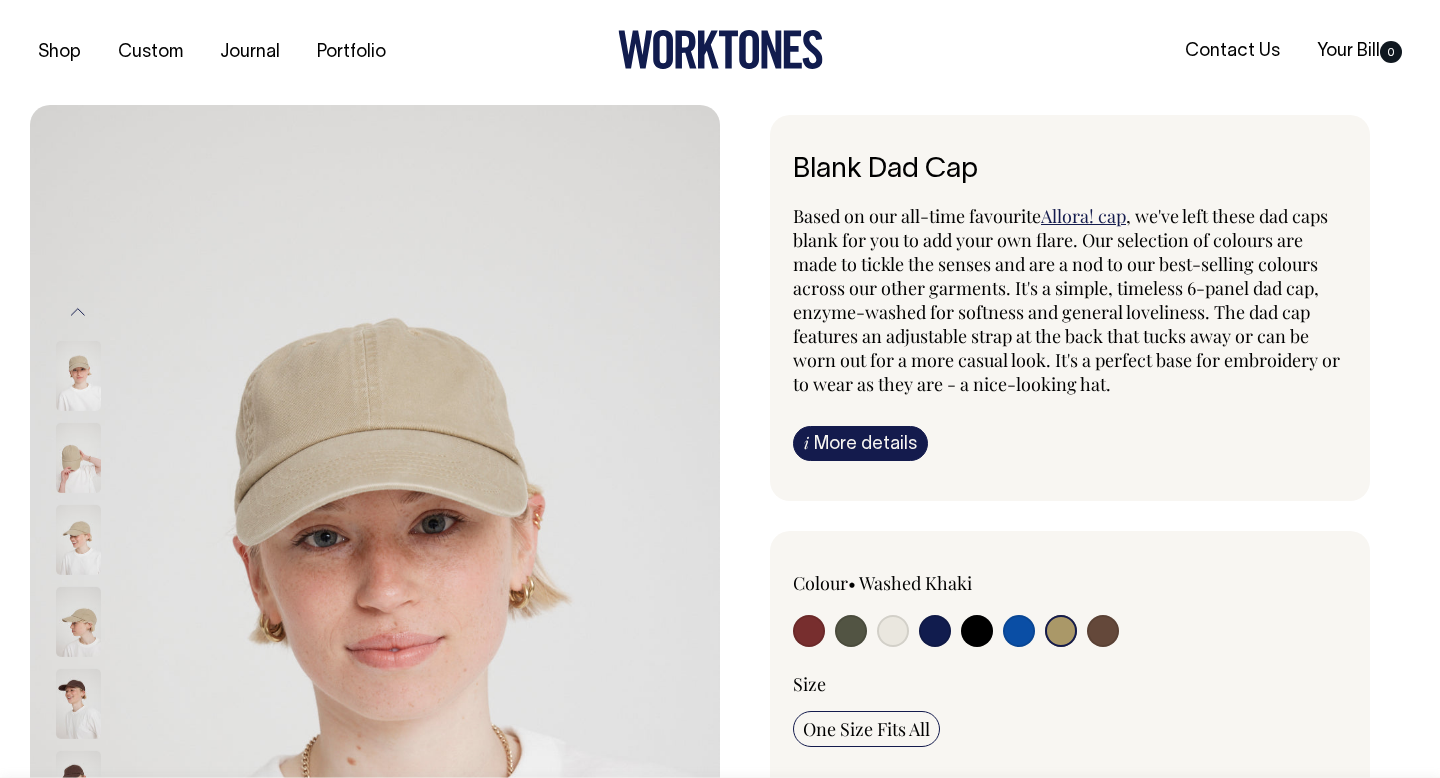 scroll, scrollTop: 0, scrollLeft: 0, axis: both 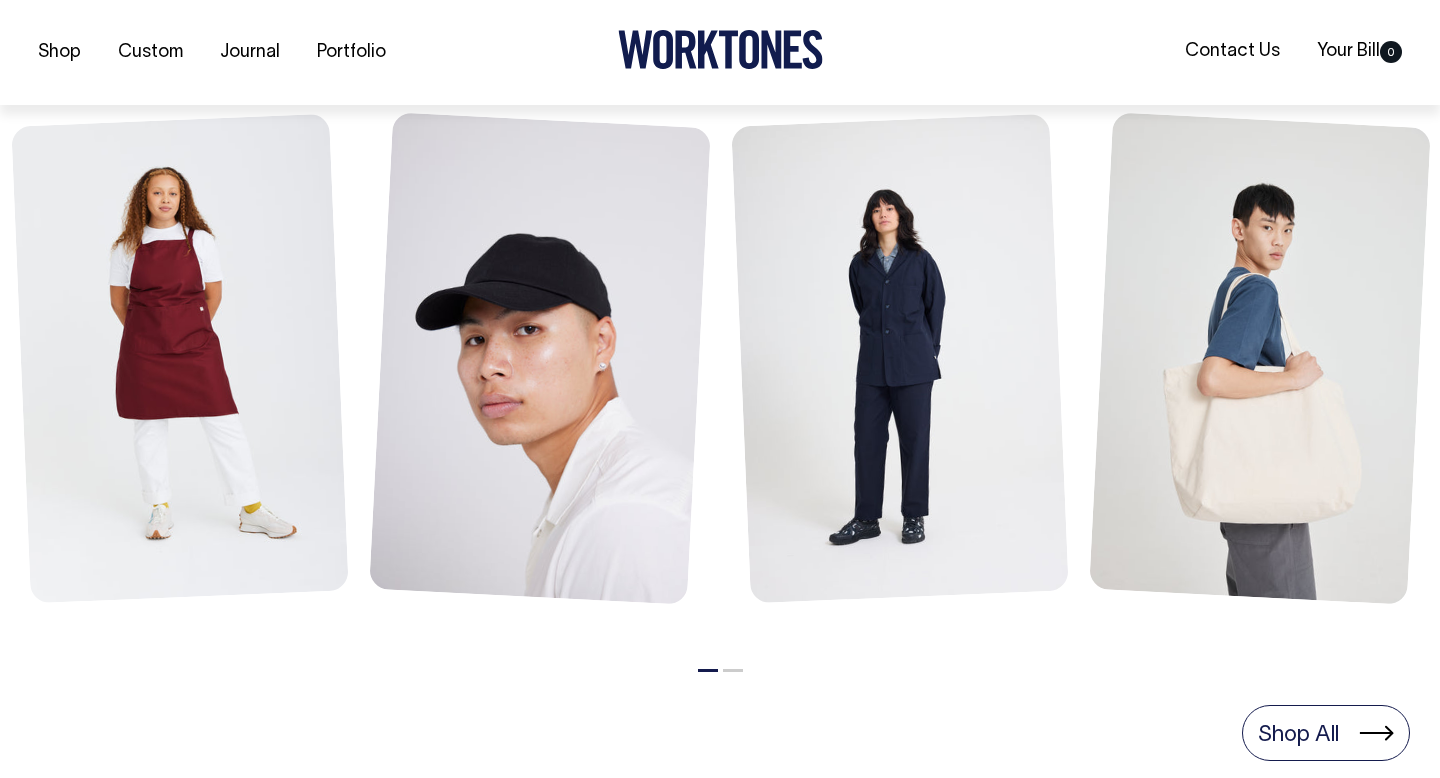 click on "2" at bounding box center [733, 665] 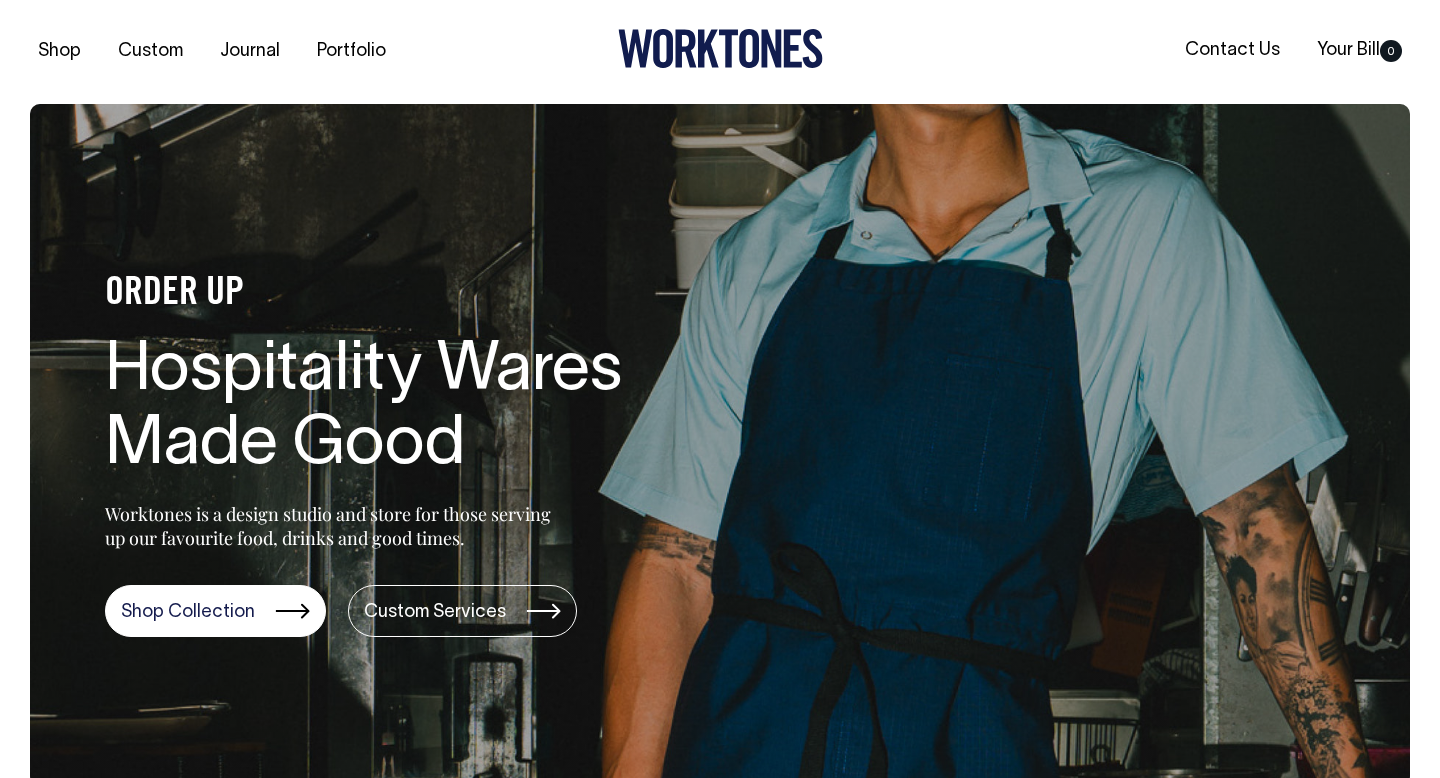 scroll, scrollTop: 0, scrollLeft: 0, axis: both 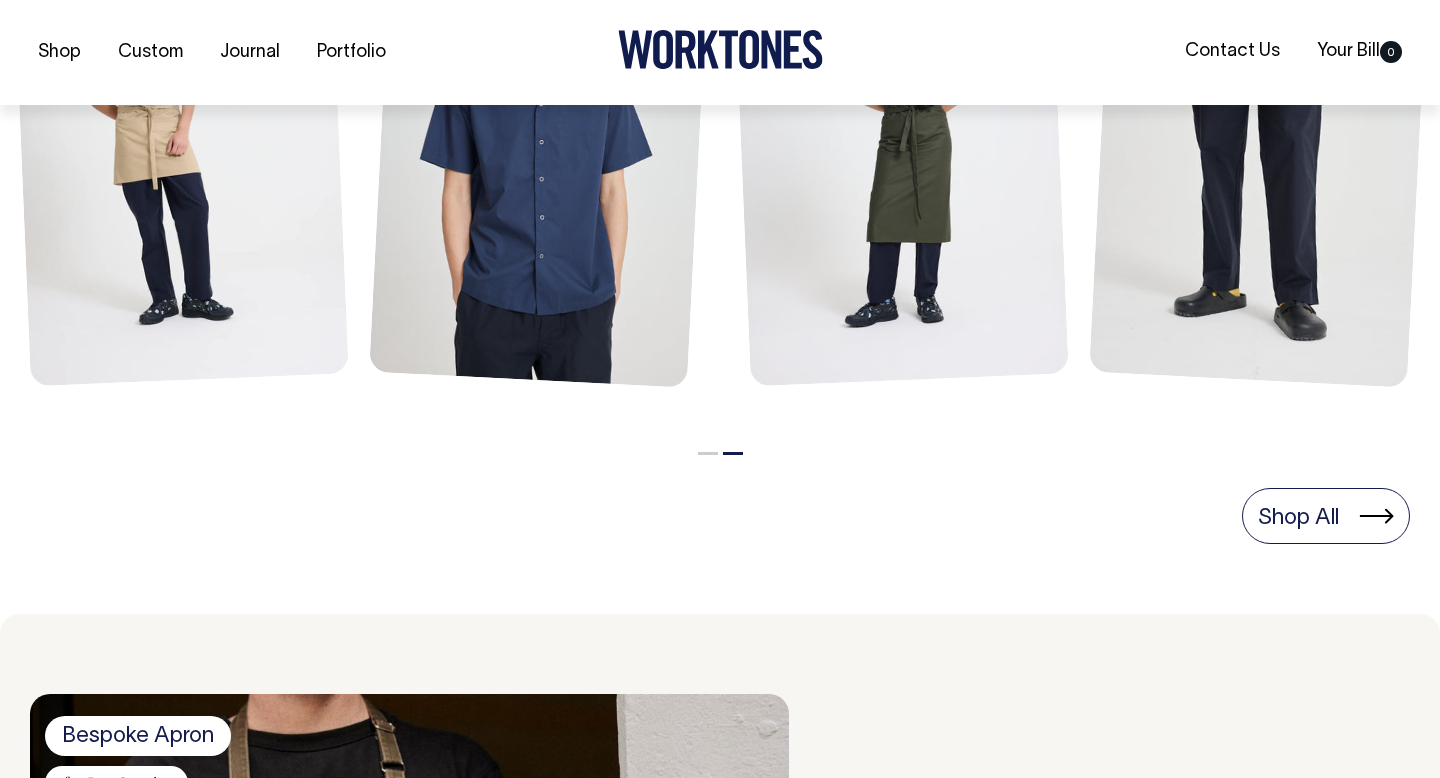 click on "1" at bounding box center [708, 448] 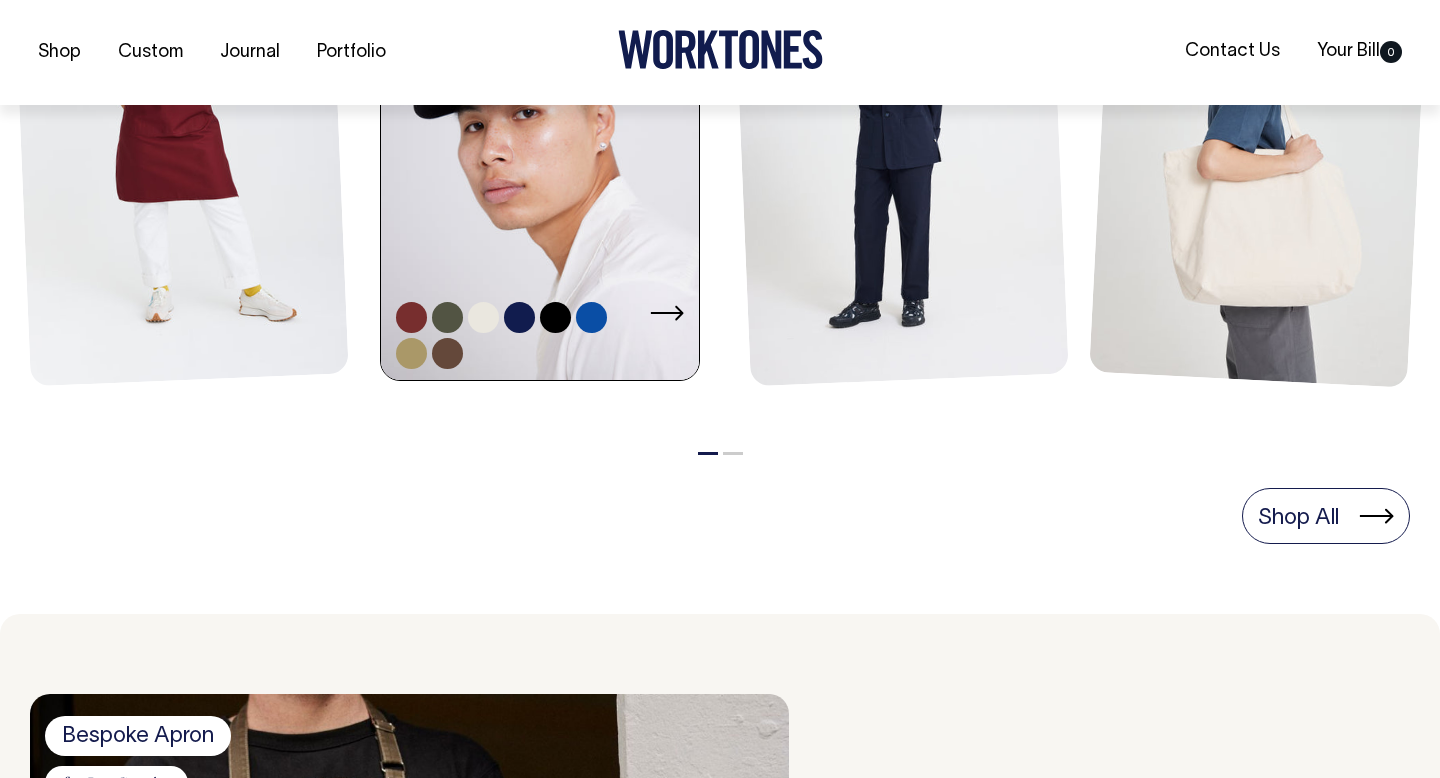 click at bounding box center [555, 317] 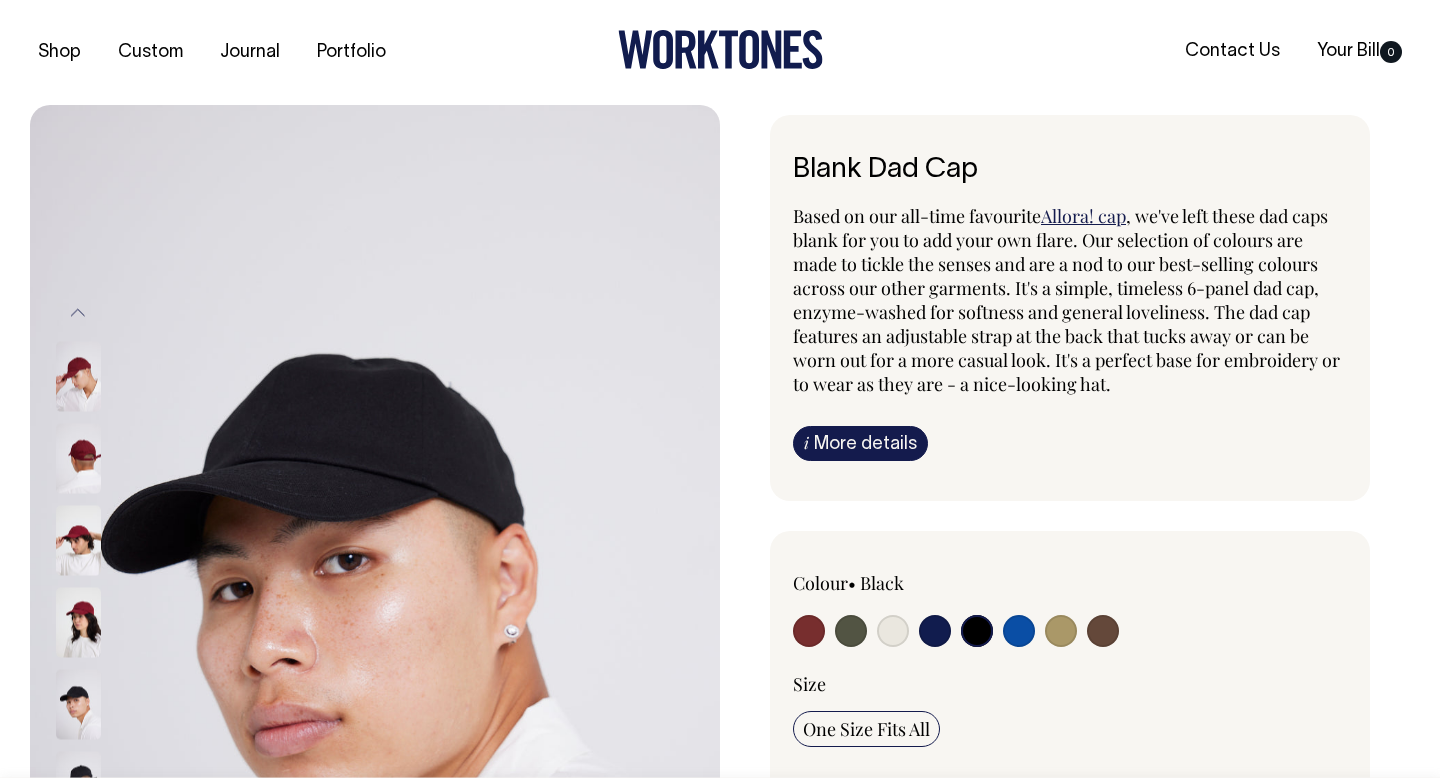 select on "Black" 